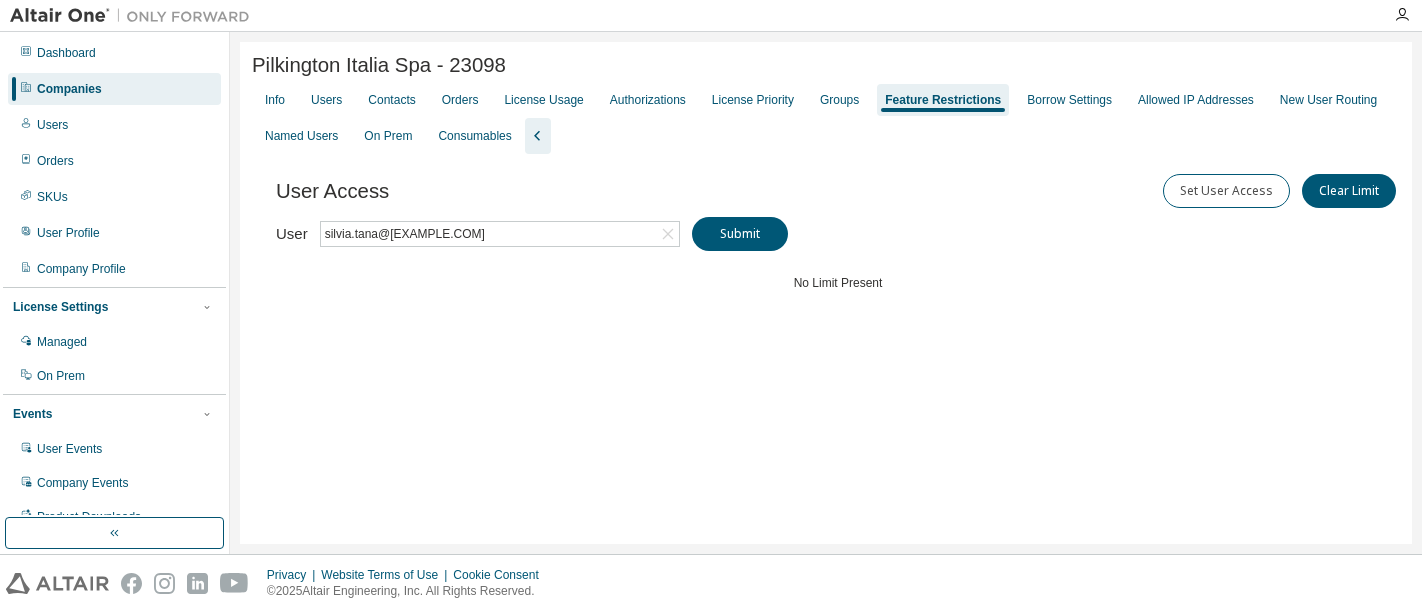 scroll, scrollTop: 0, scrollLeft: 0, axis: both 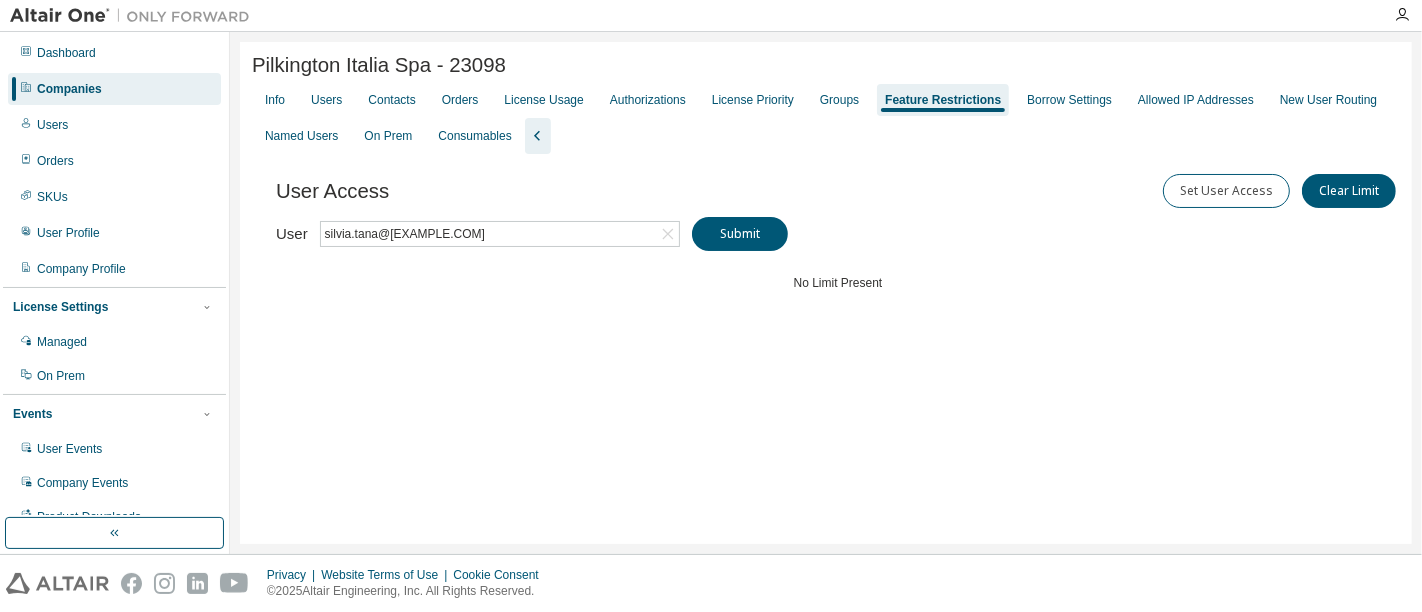 click on "Users" at bounding box center (114, 125) 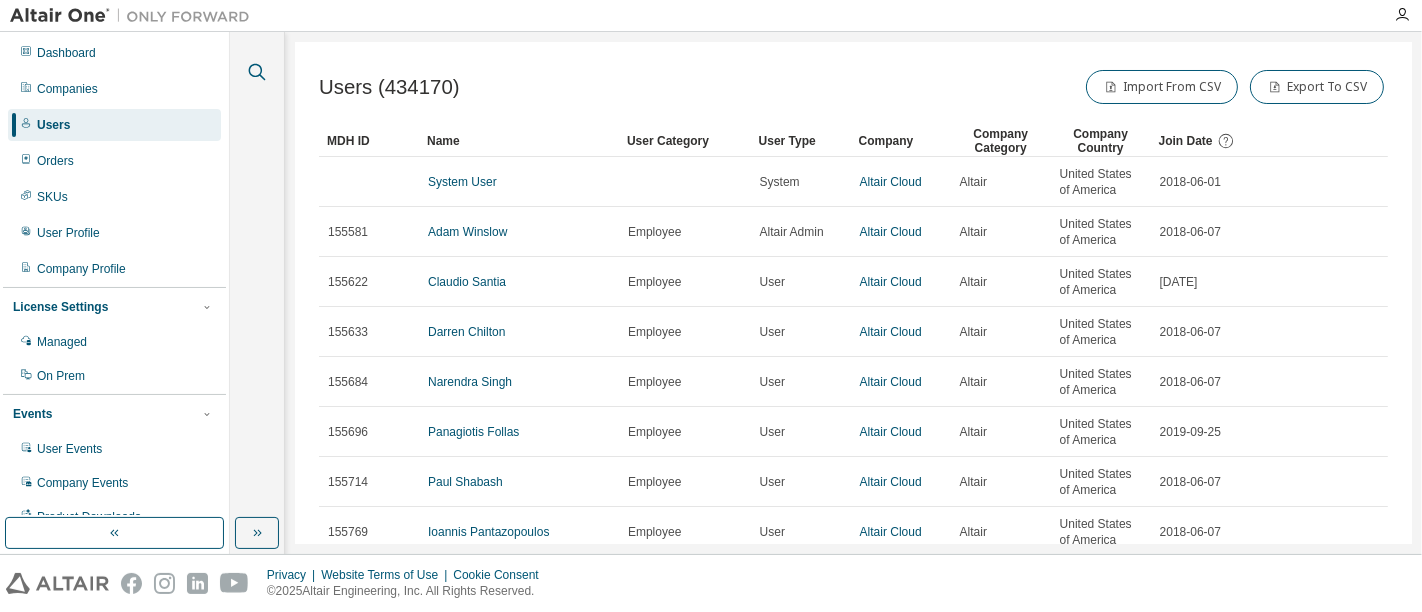 click 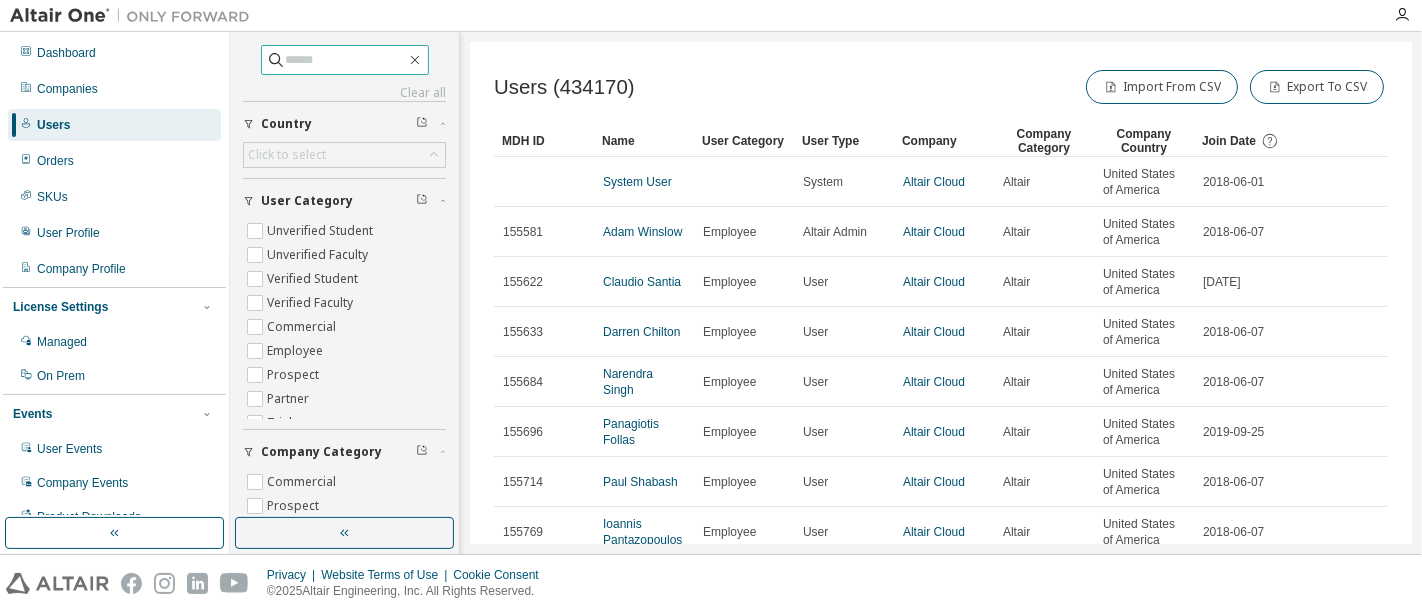 paste on "**********" 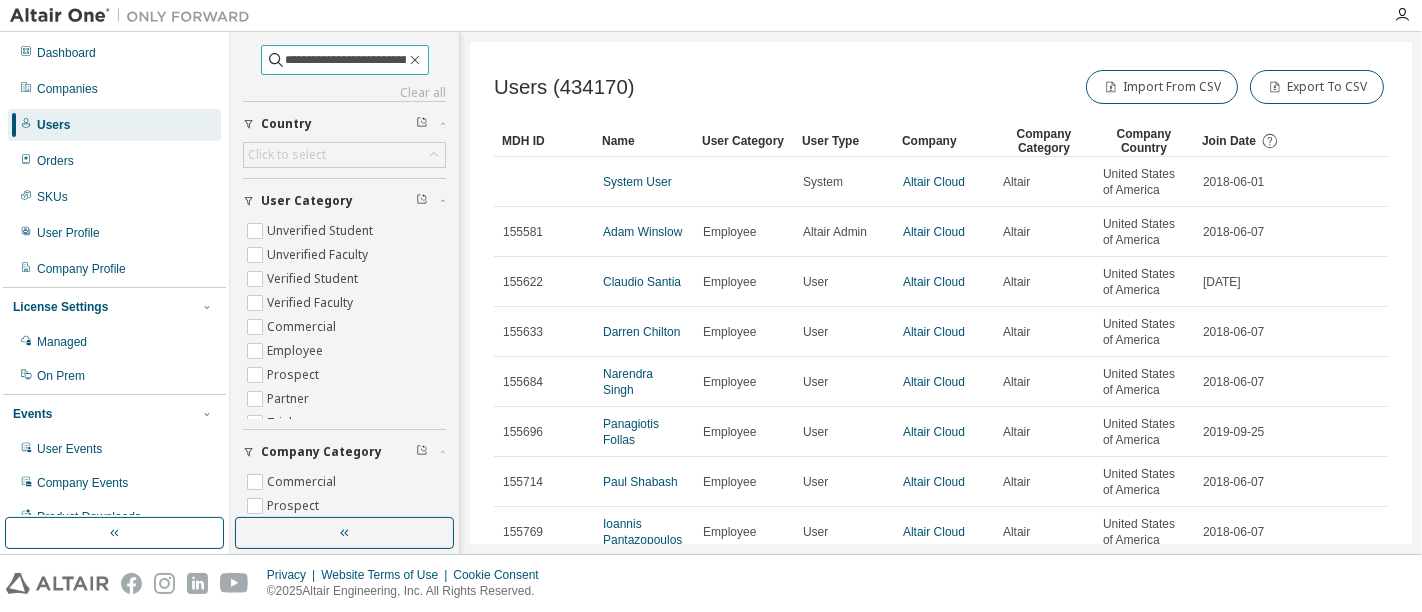 scroll, scrollTop: 0, scrollLeft: 11, axis: horizontal 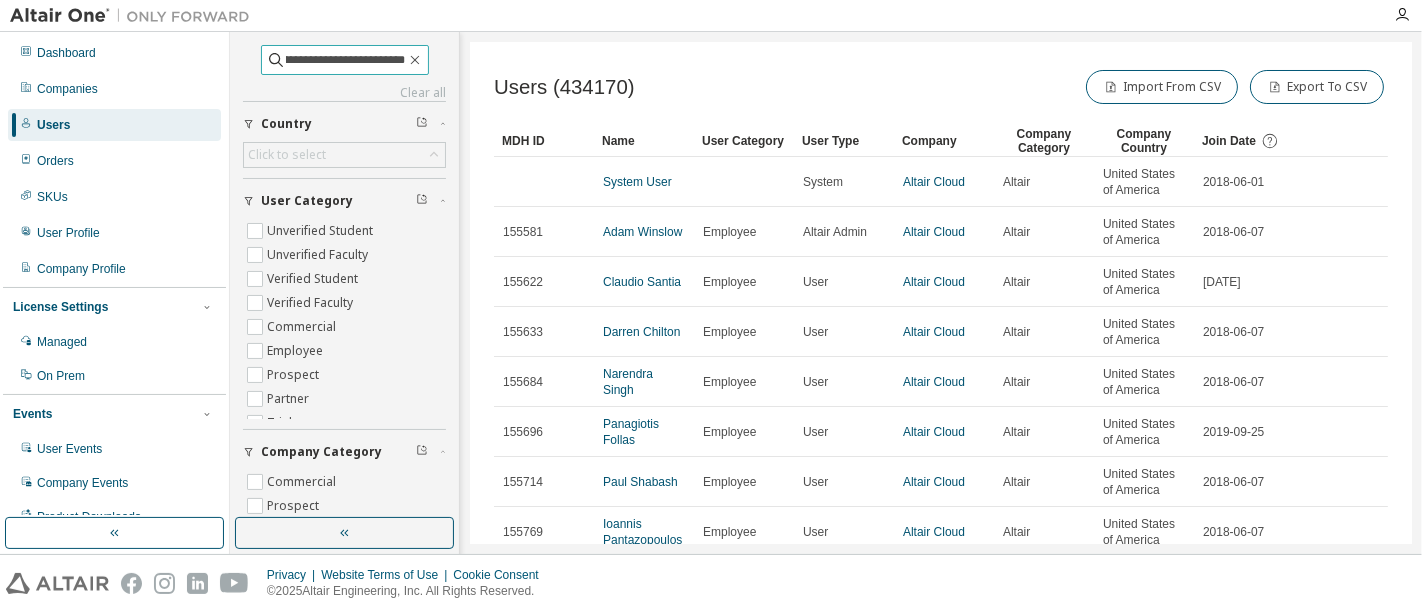 type on "**********" 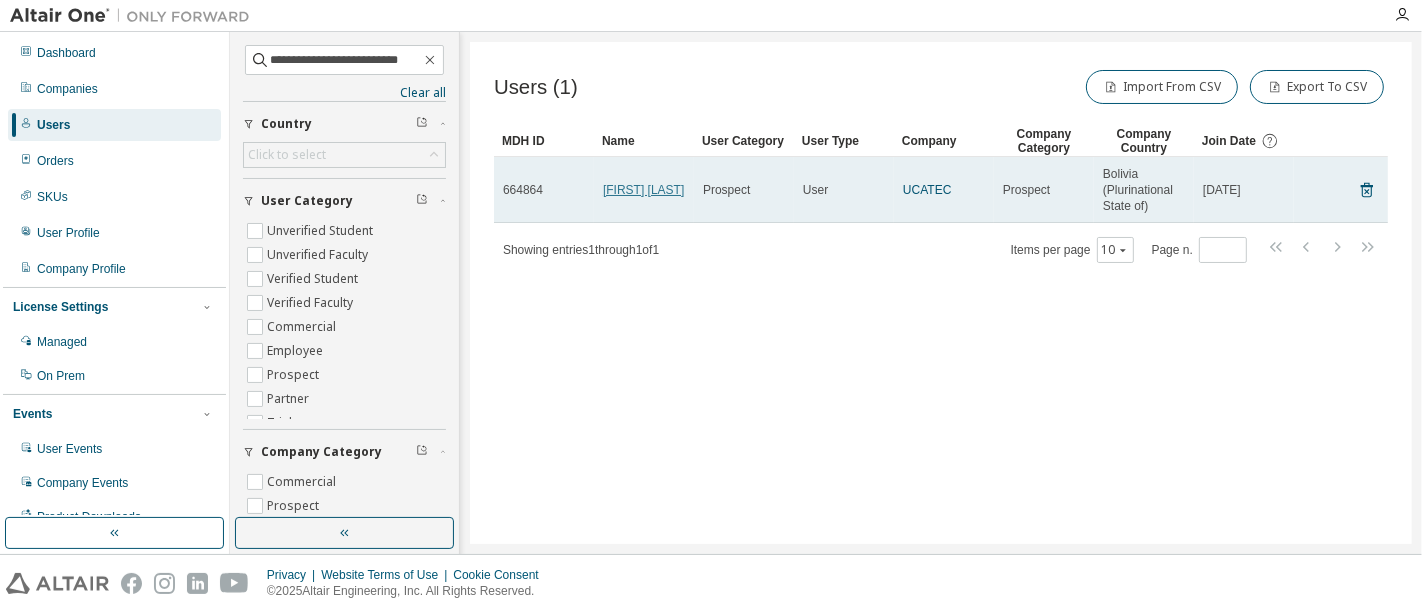 scroll, scrollTop: 0, scrollLeft: 0, axis: both 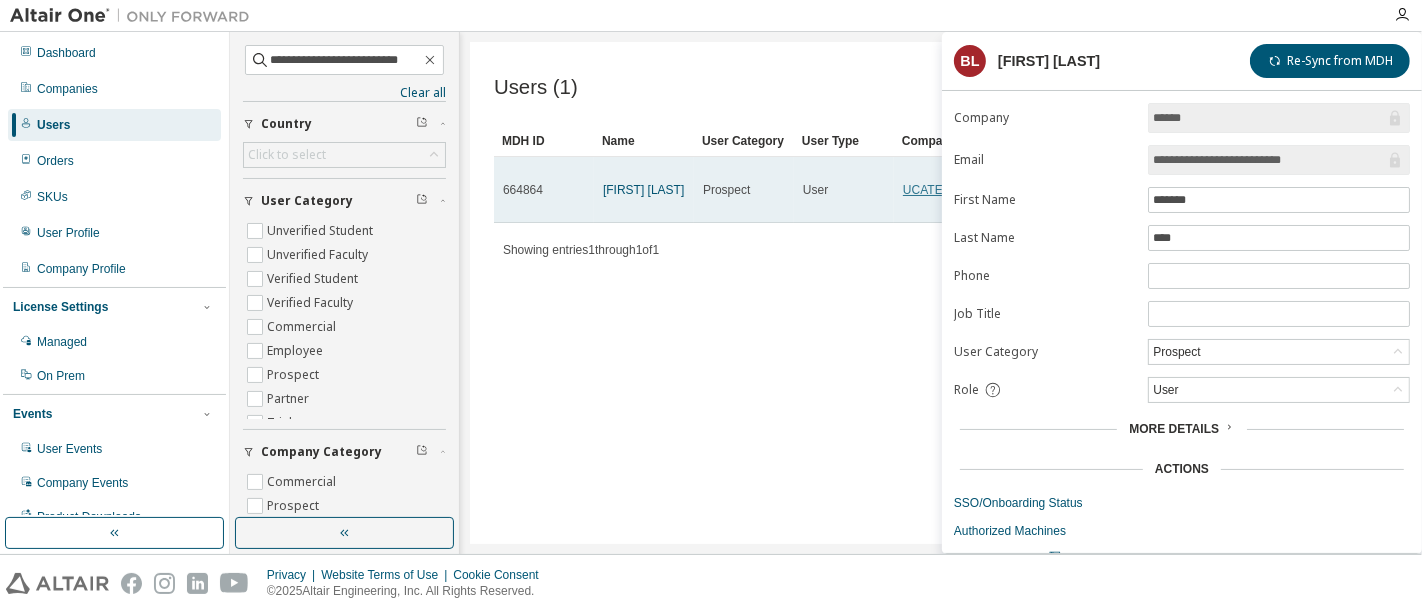 click on "UCATEC" at bounding box center [927, 190] 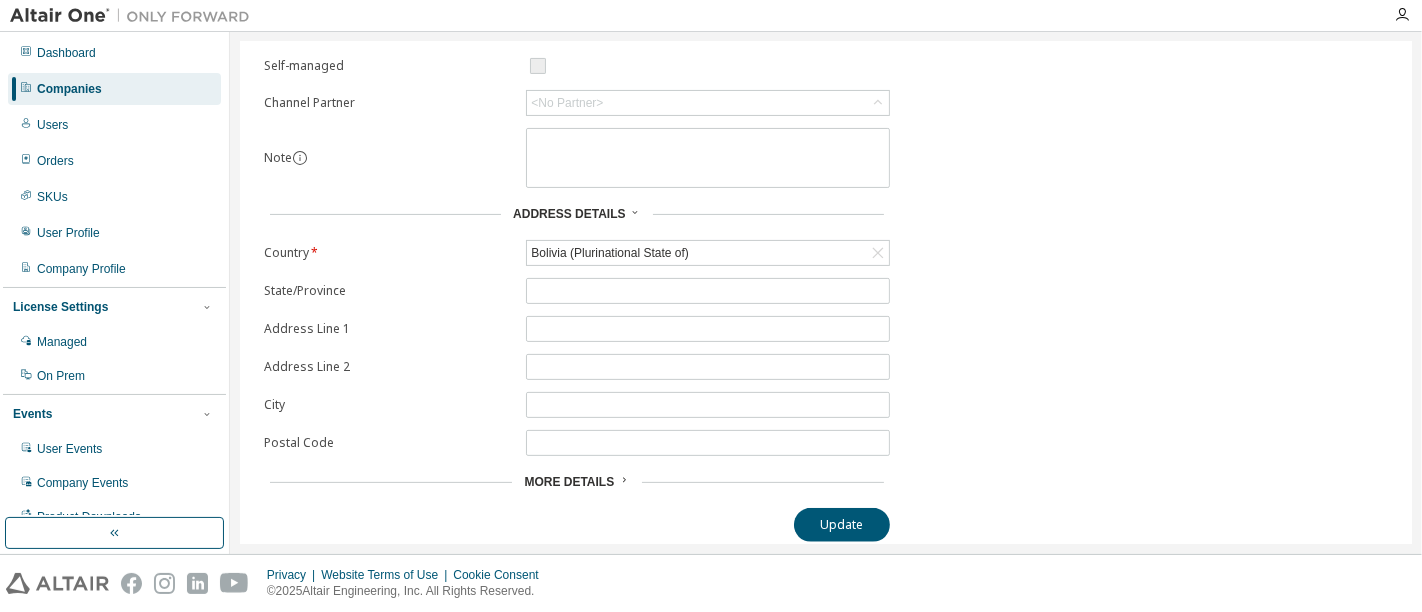 scroll, scrollTop: 0, scrollLeft: 0, axis: both 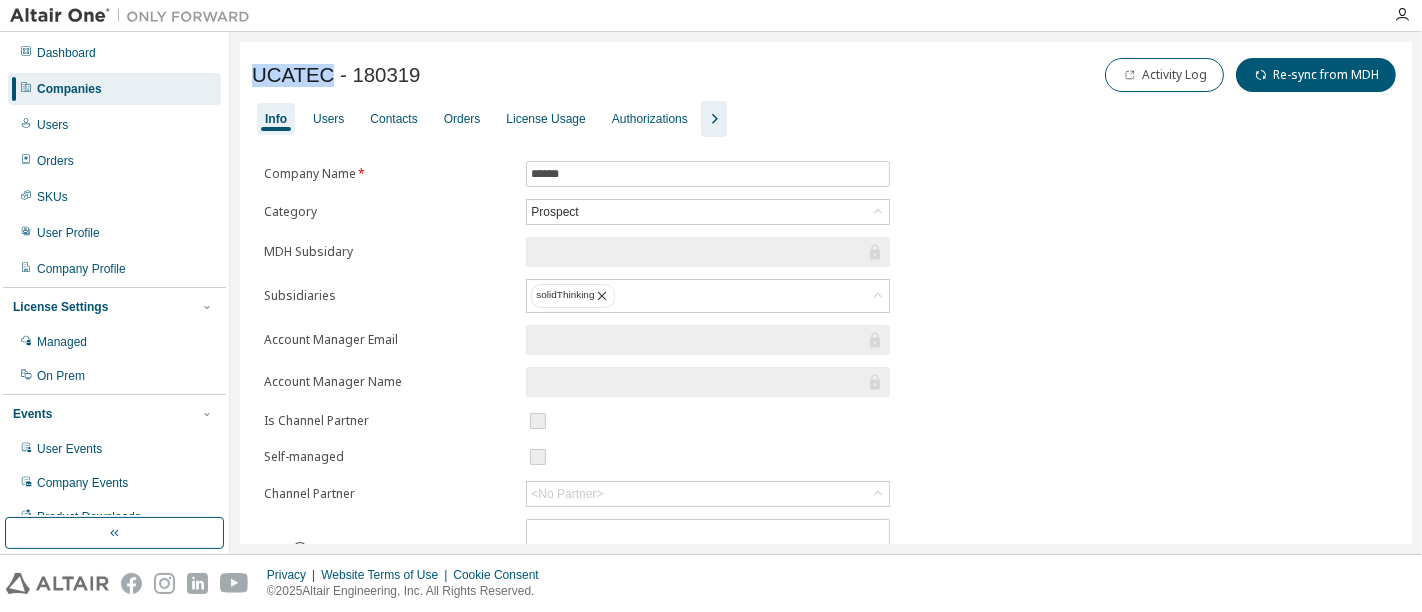 drag, startPoint x: 325, startPoint y: 73, endPoint x: 251, endPoint y: 69, distance: 74.10803 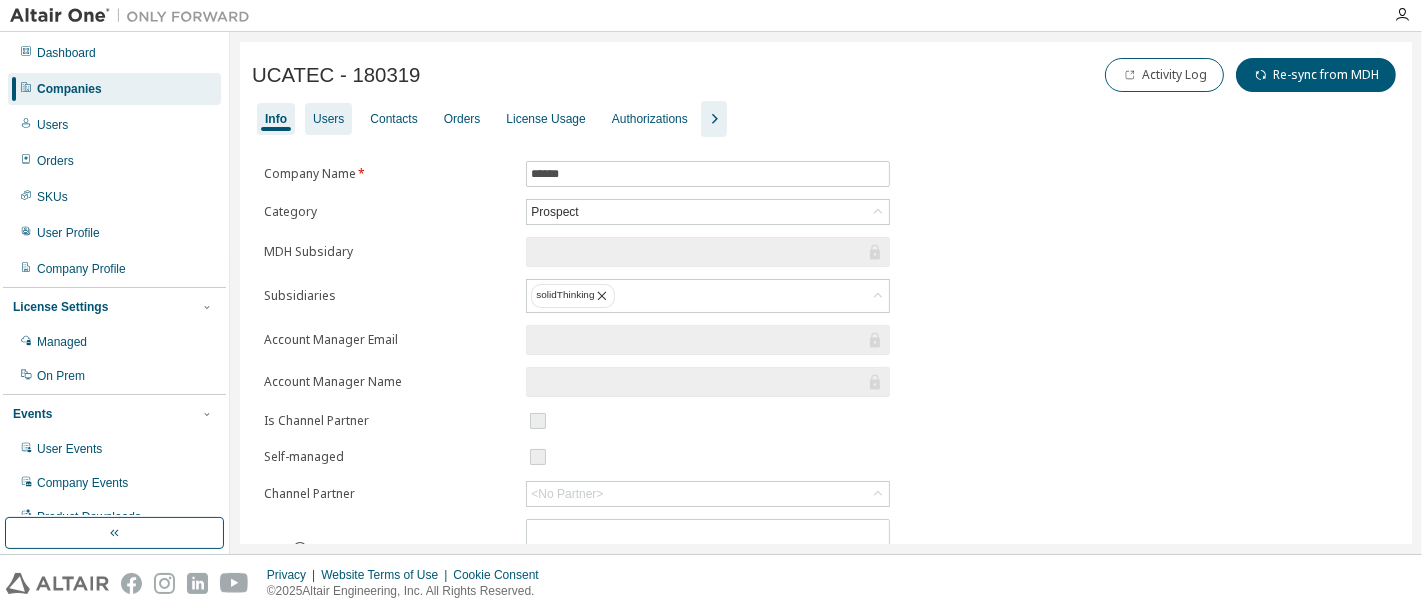 click on "Users" at bounding box center [328, 119] 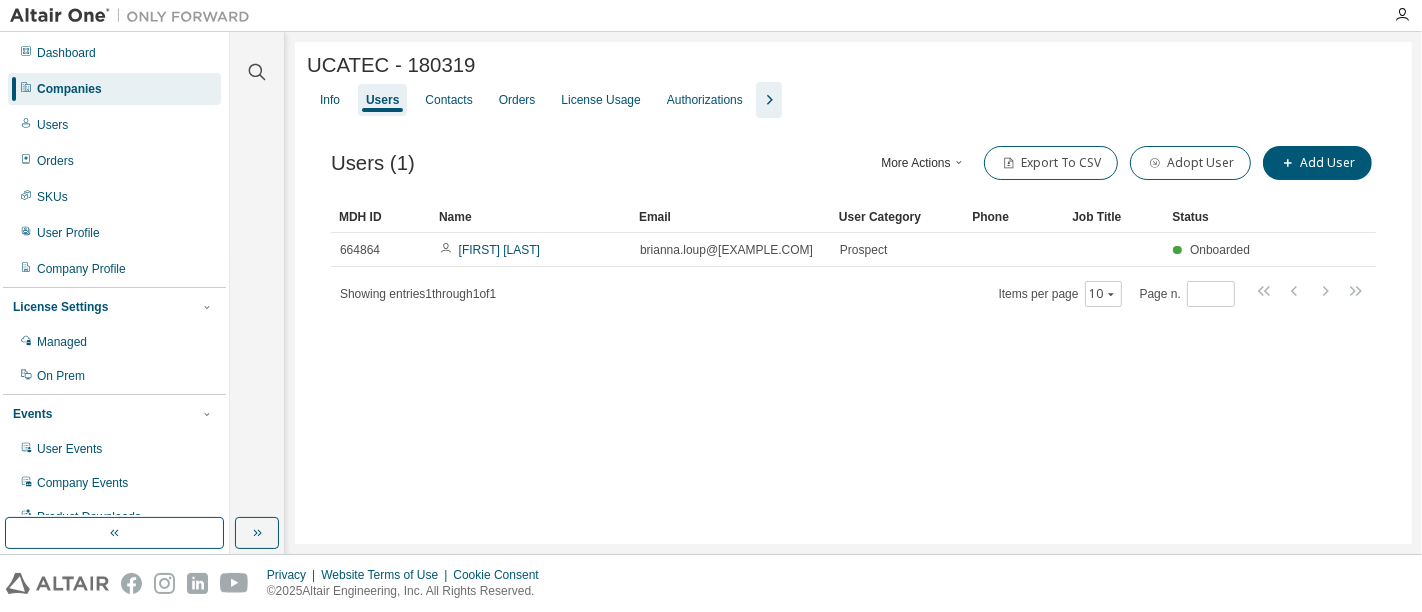 click on "UCATEC - 180319" at bounding box center [391, 65] 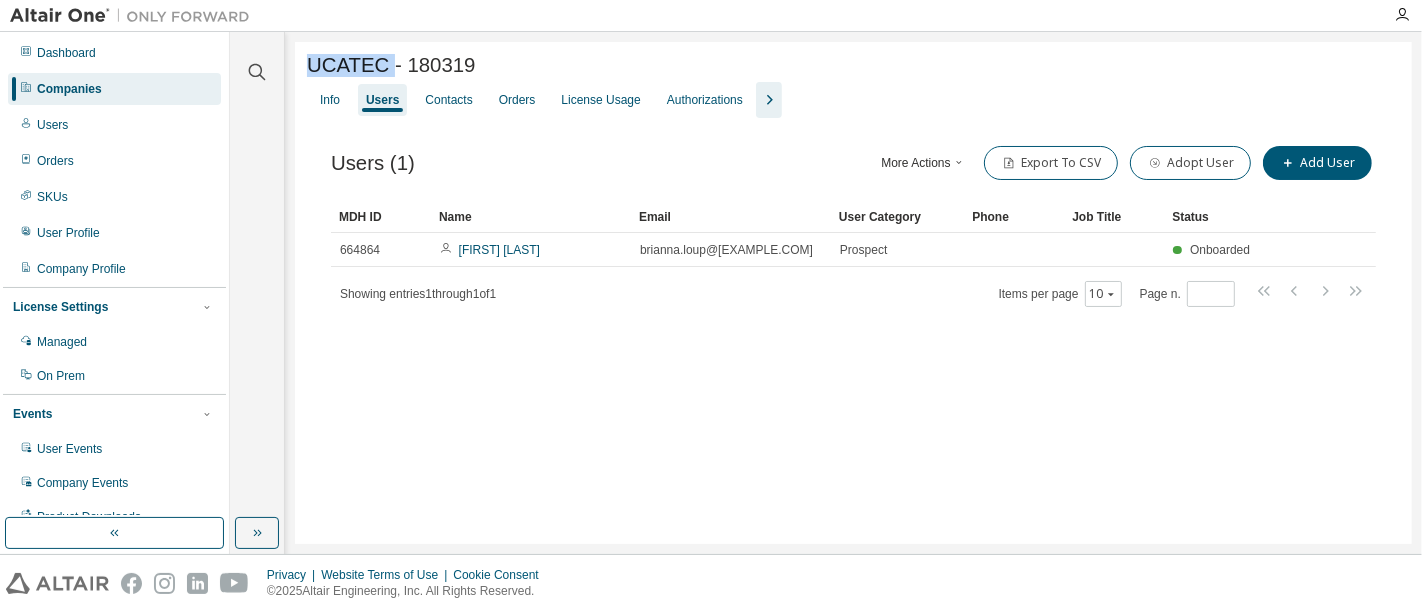 click on "UCATEC - 180319" at bounding box center (391, 65) 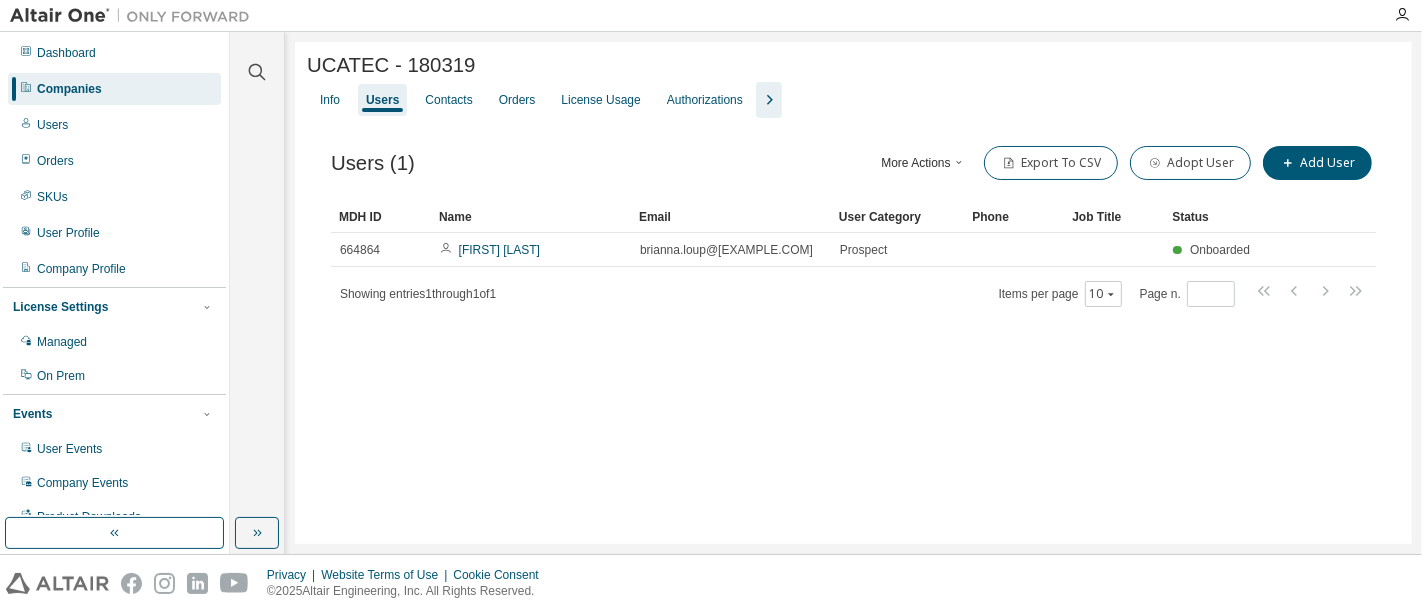 click on "Companies" at bounding box center (69, 89) 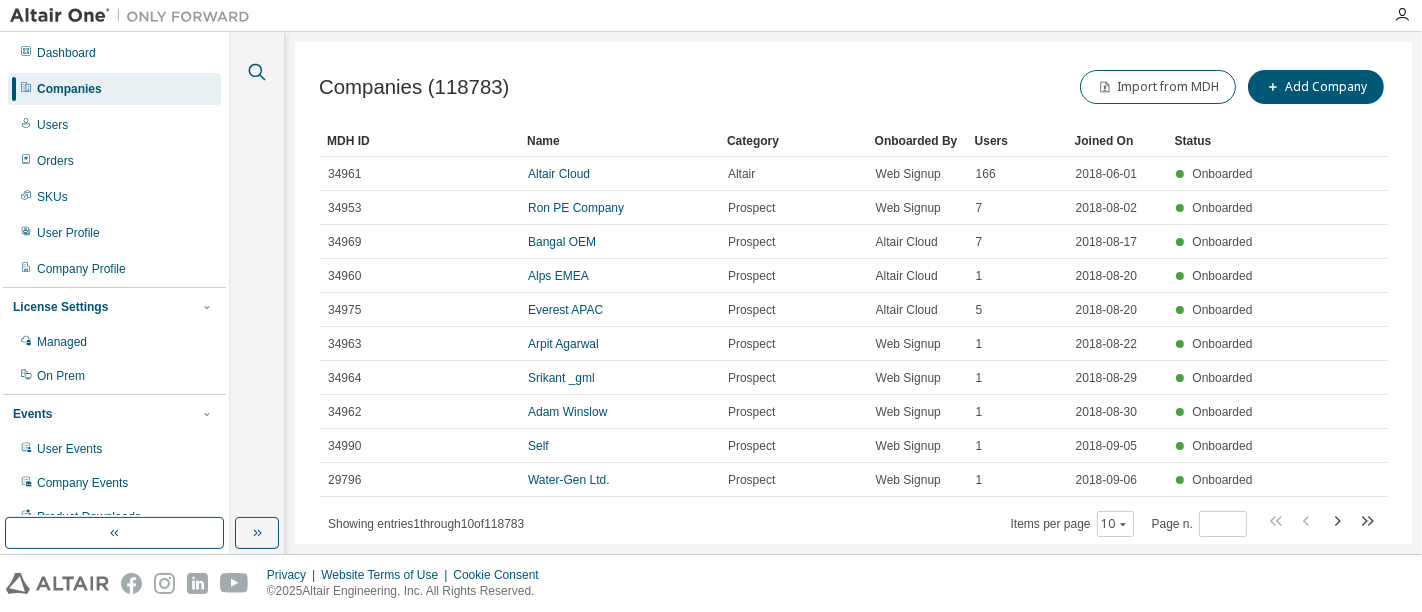click 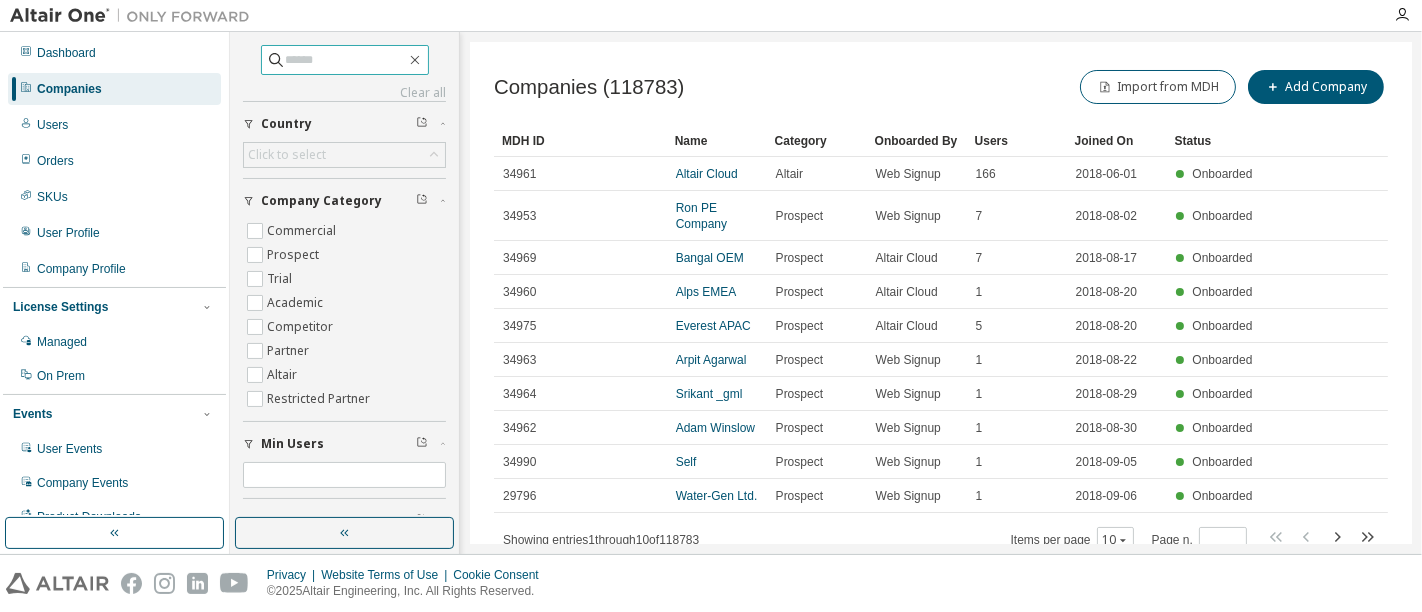 click at bounding box center (346, 60) 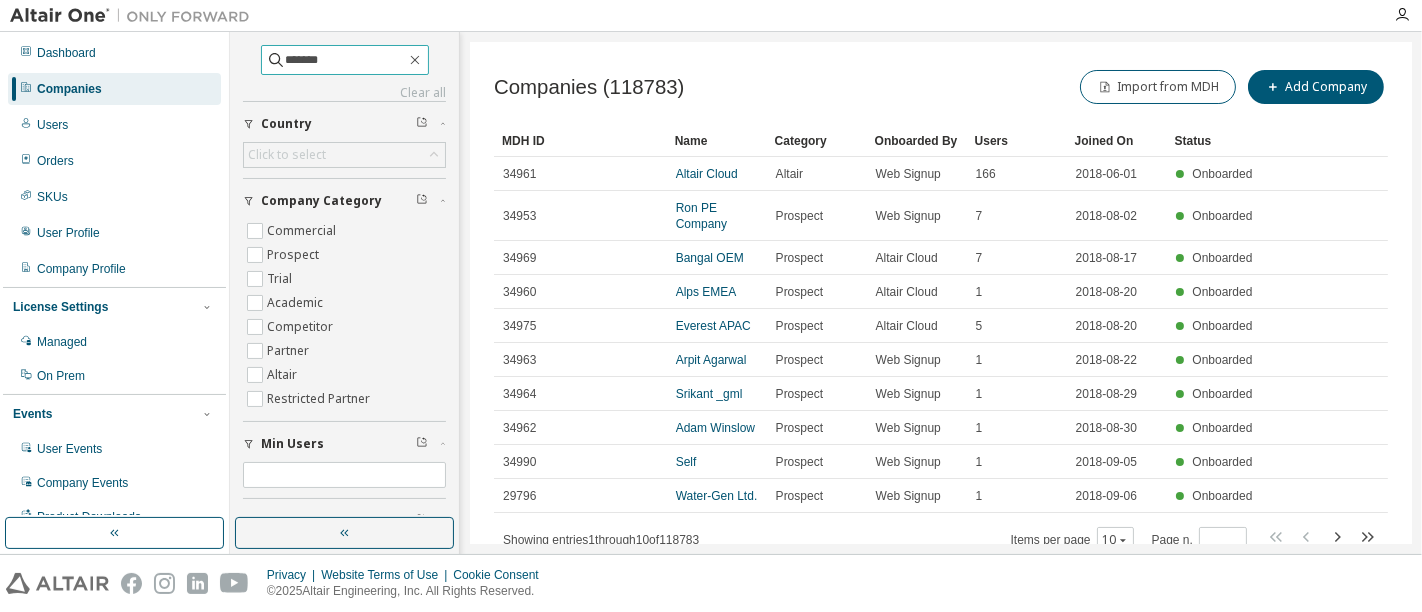 type on "******" 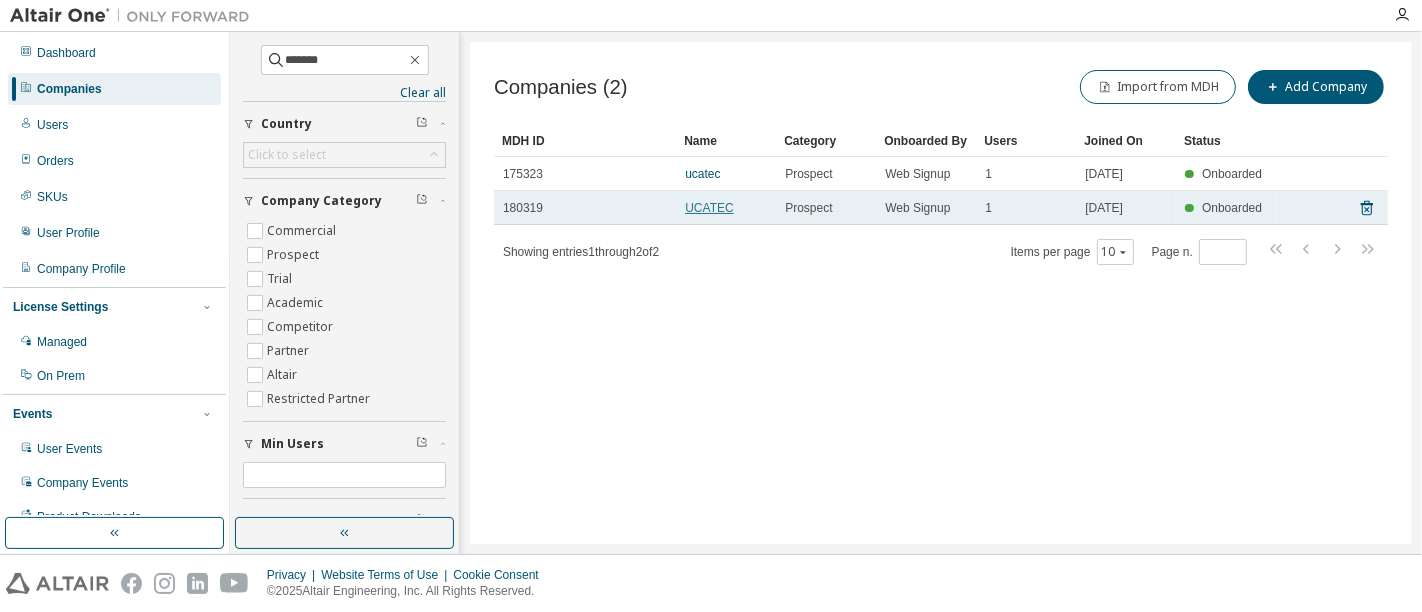 click on "UCATEC" at bounding box center (709, 208) 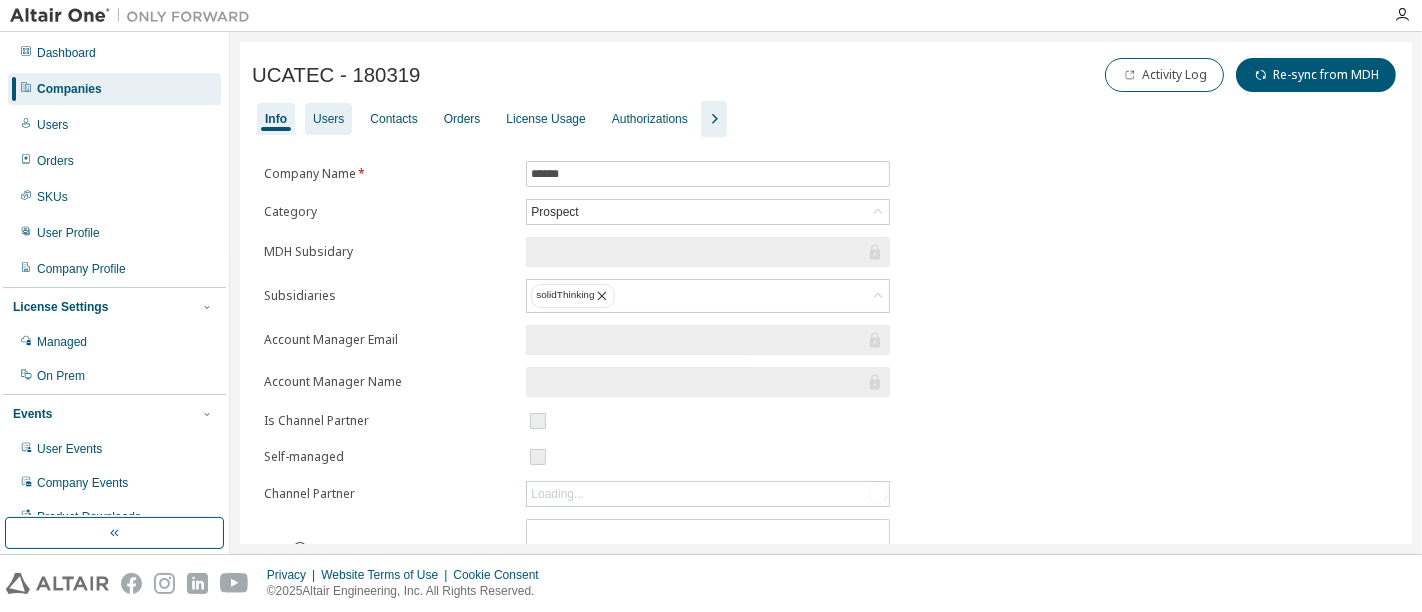 click on "Users" at bounding box center [328, 119] 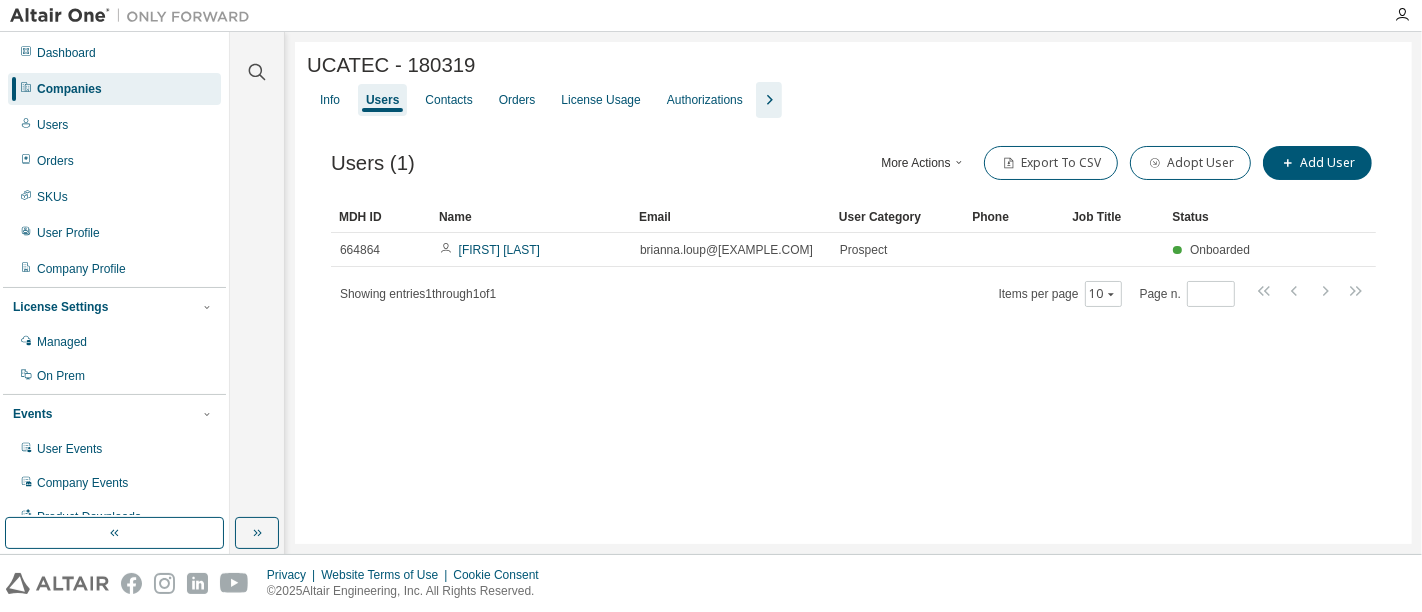 click on "Companies" at bounding box center (69, 89) 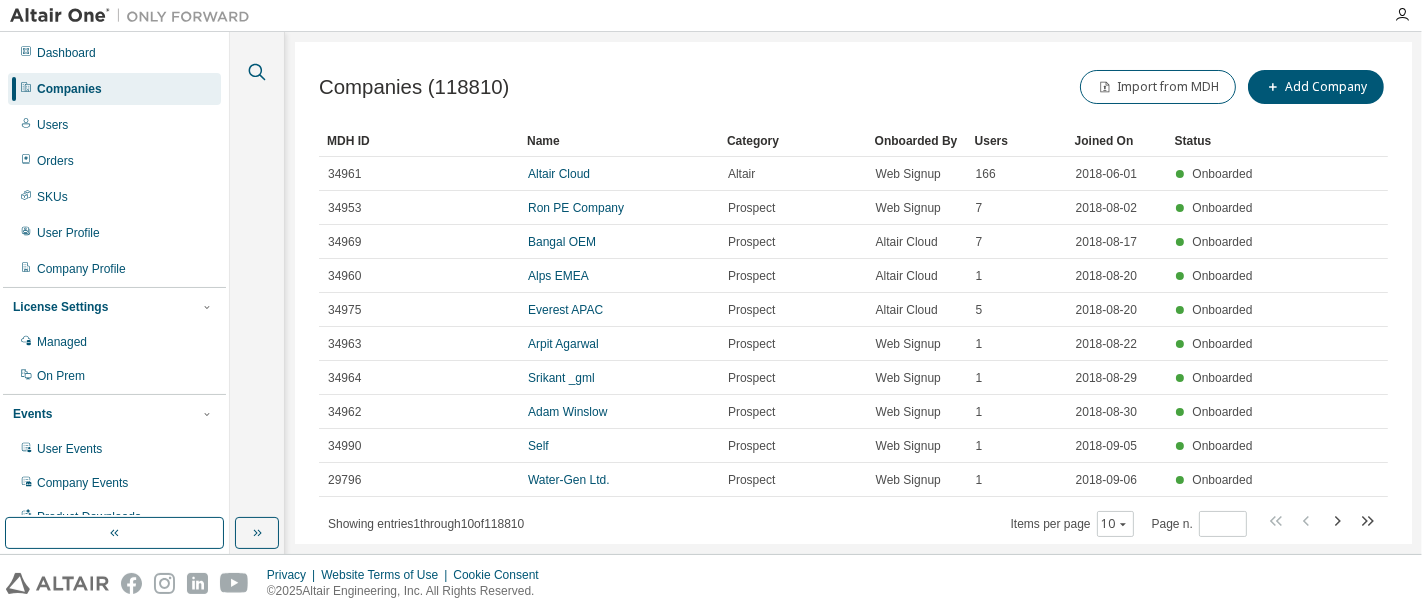 click 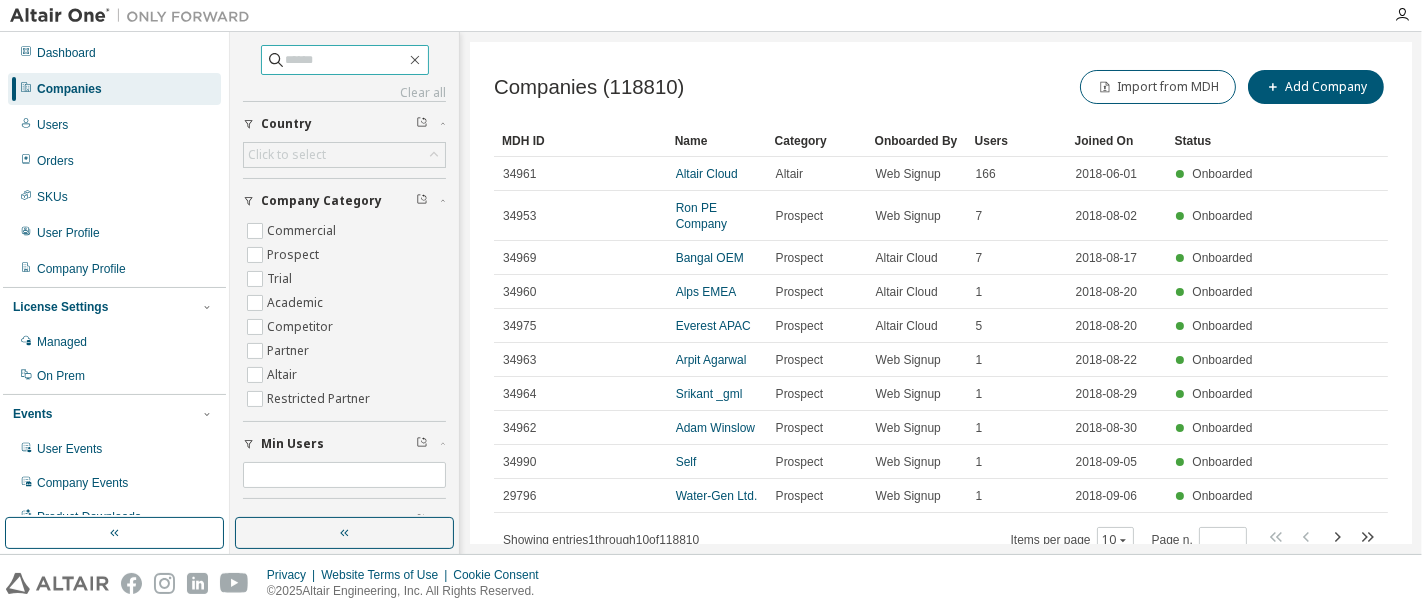 paste on "******" 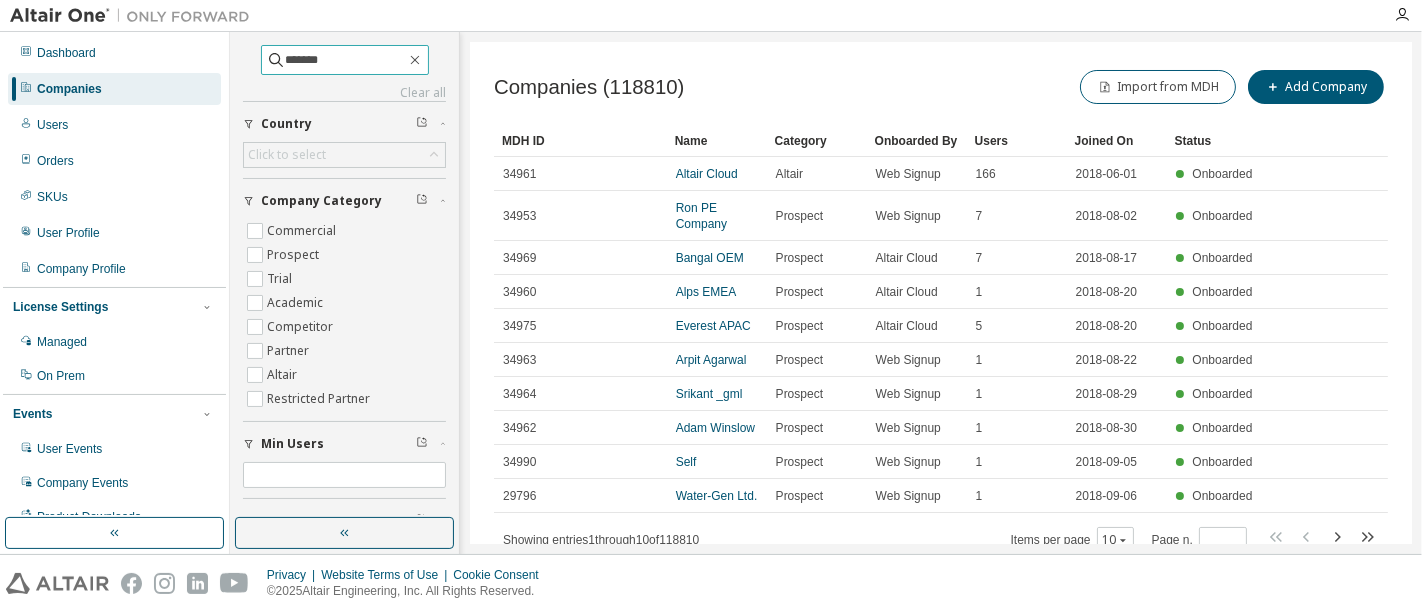click on "******" at bounding box center (346, 60) 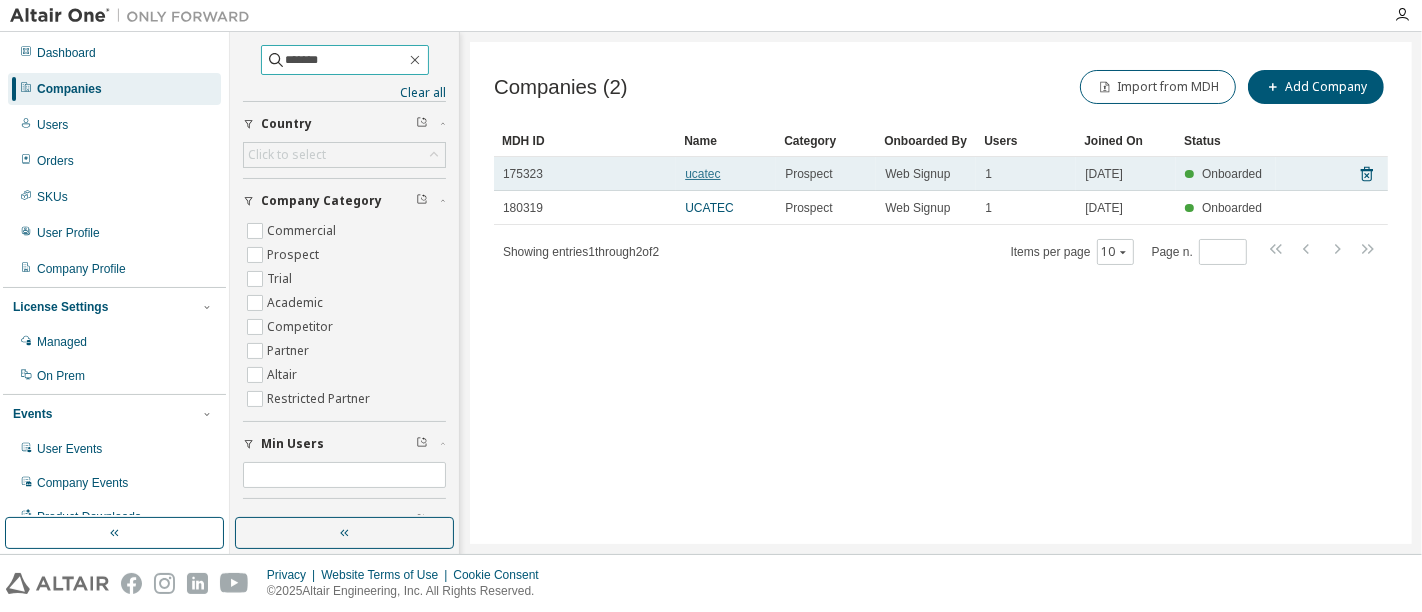 type on "******" 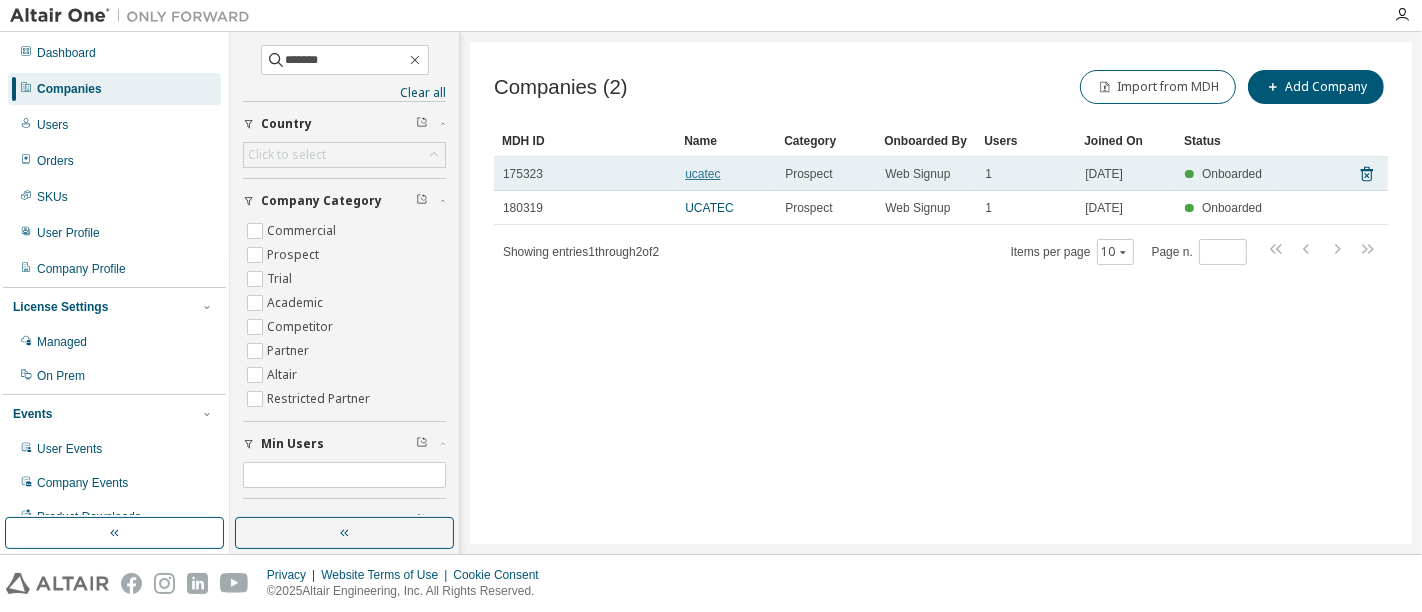 click on "ucatec" at bounding box center (702, 174) 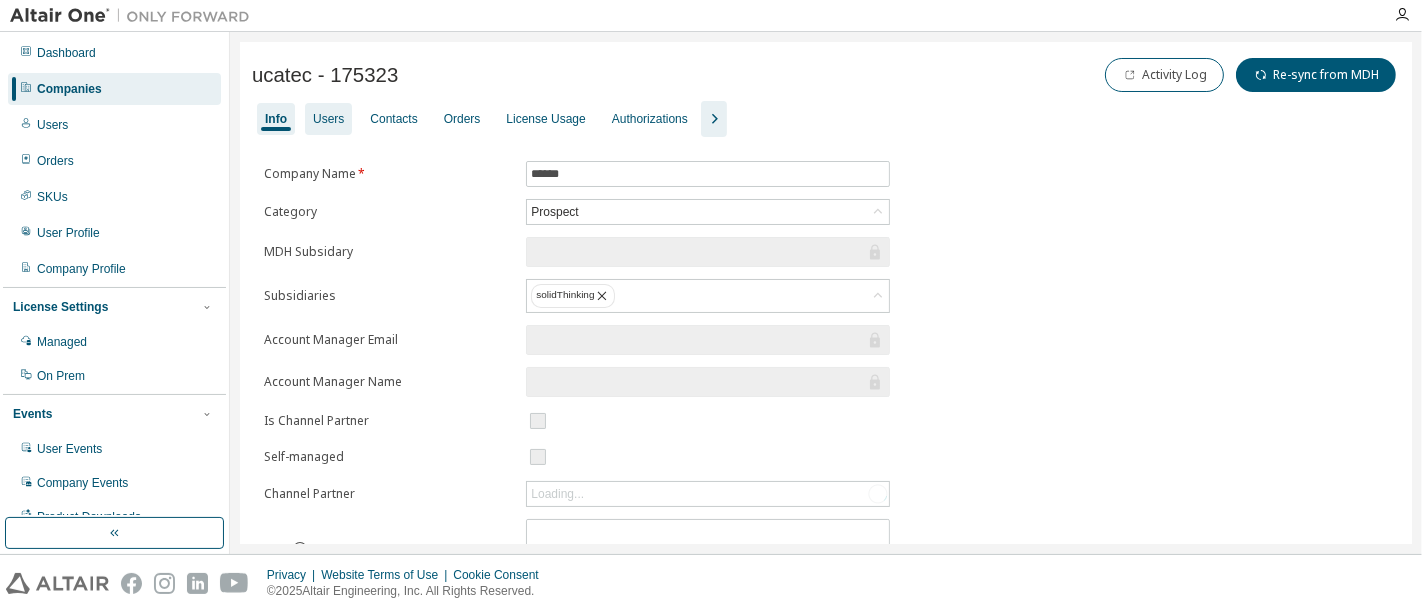 click on "Users" at bounding box center [328, 119] 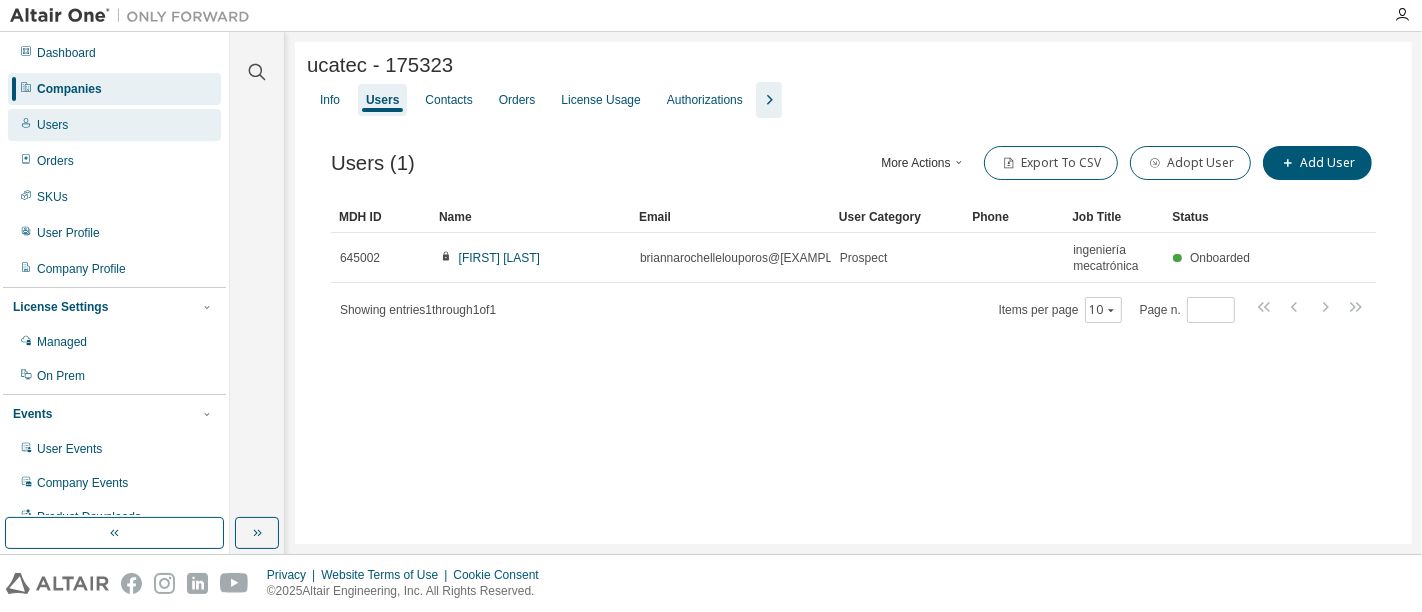 click on "Users" at bounding box center [114, 125] 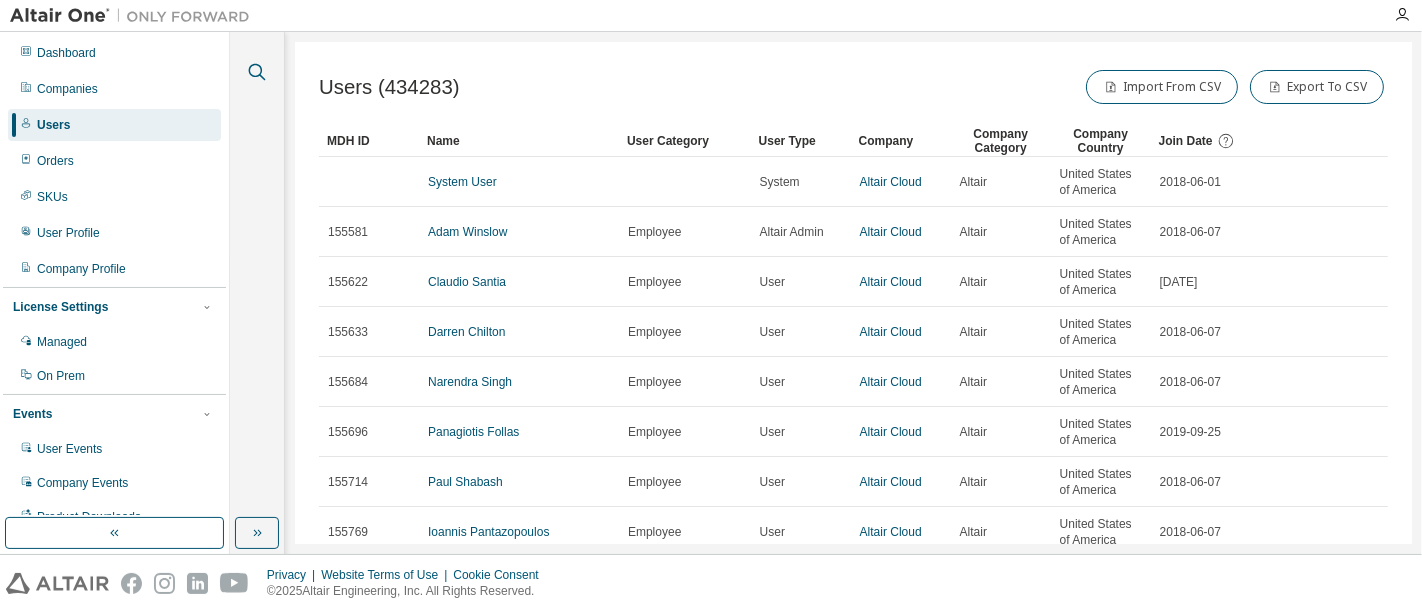 click 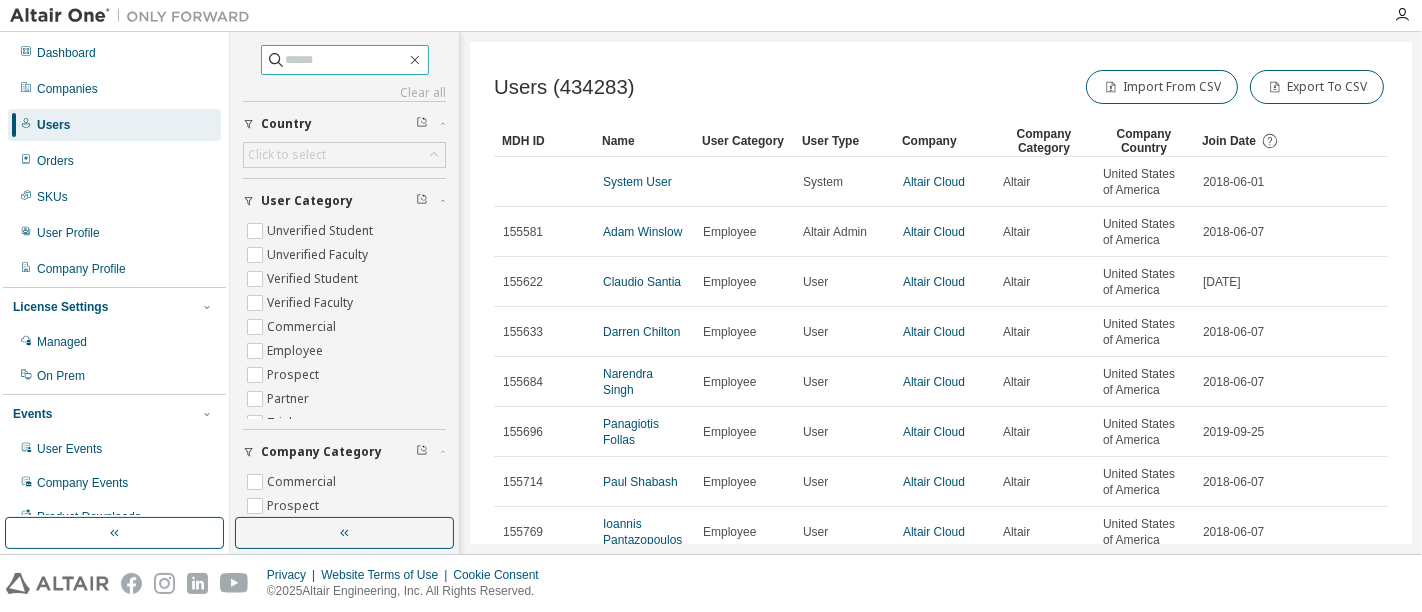 click at bounding box center [346, 60] 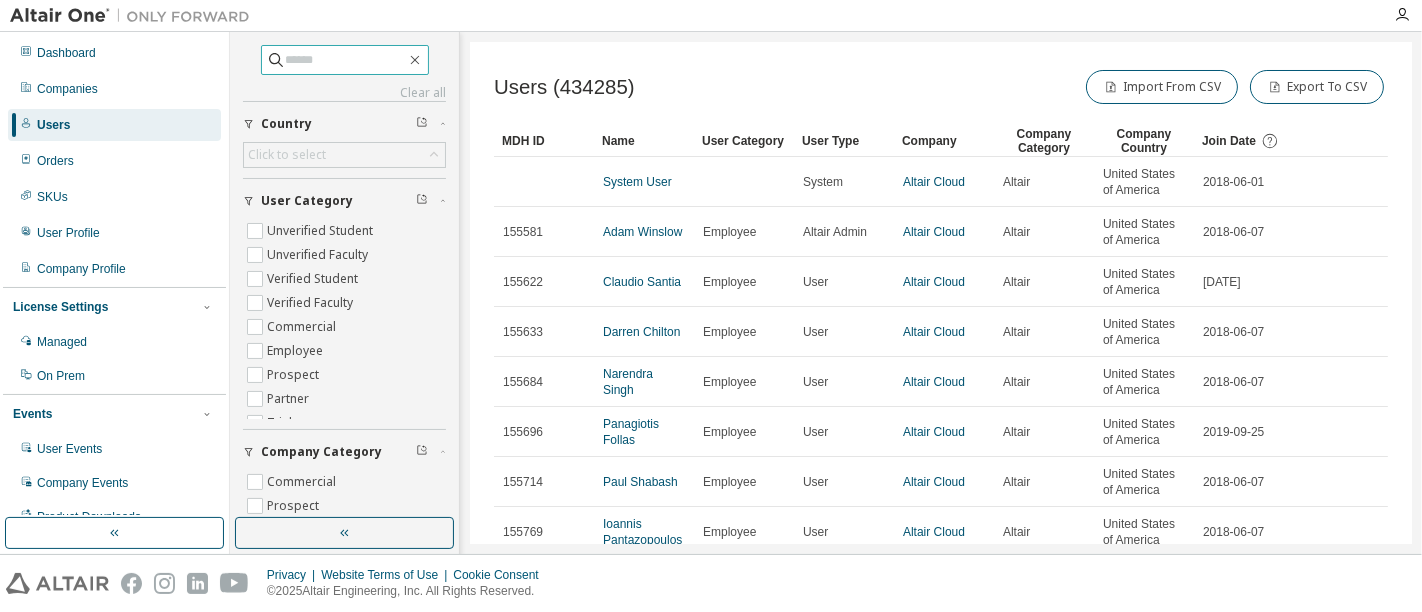 paste on "**********" 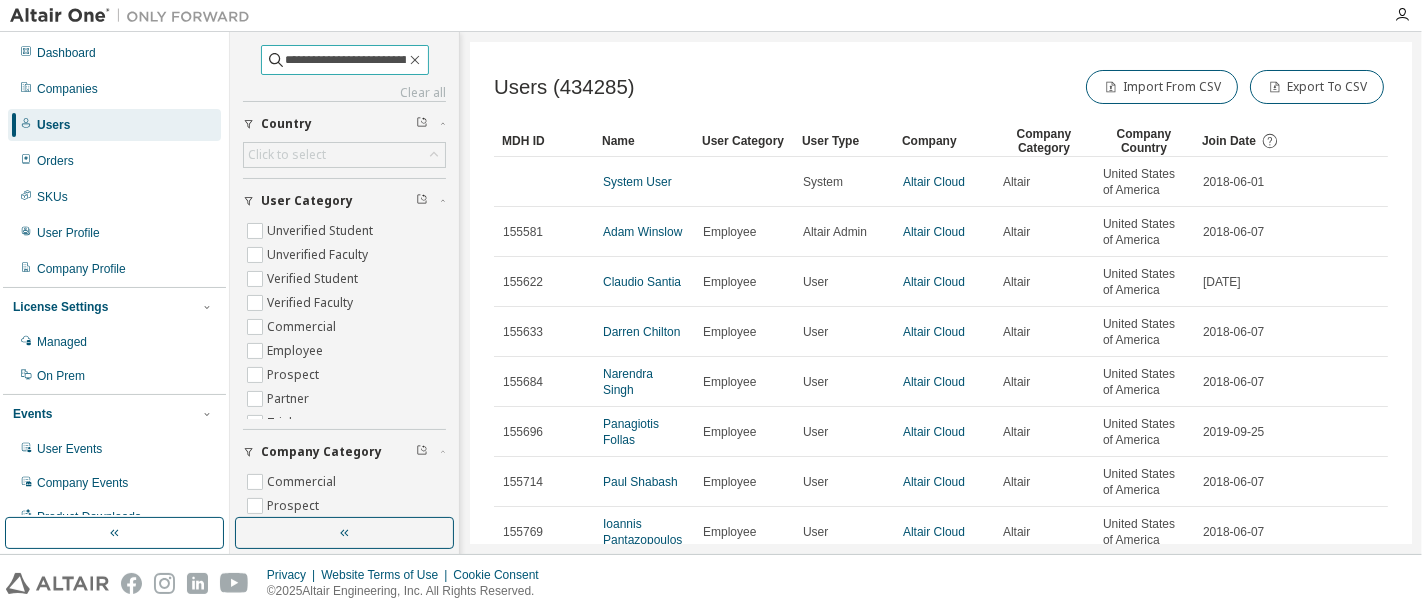 scroll, scrollTop: 0, scrollLeft: 11, axis: horizontal 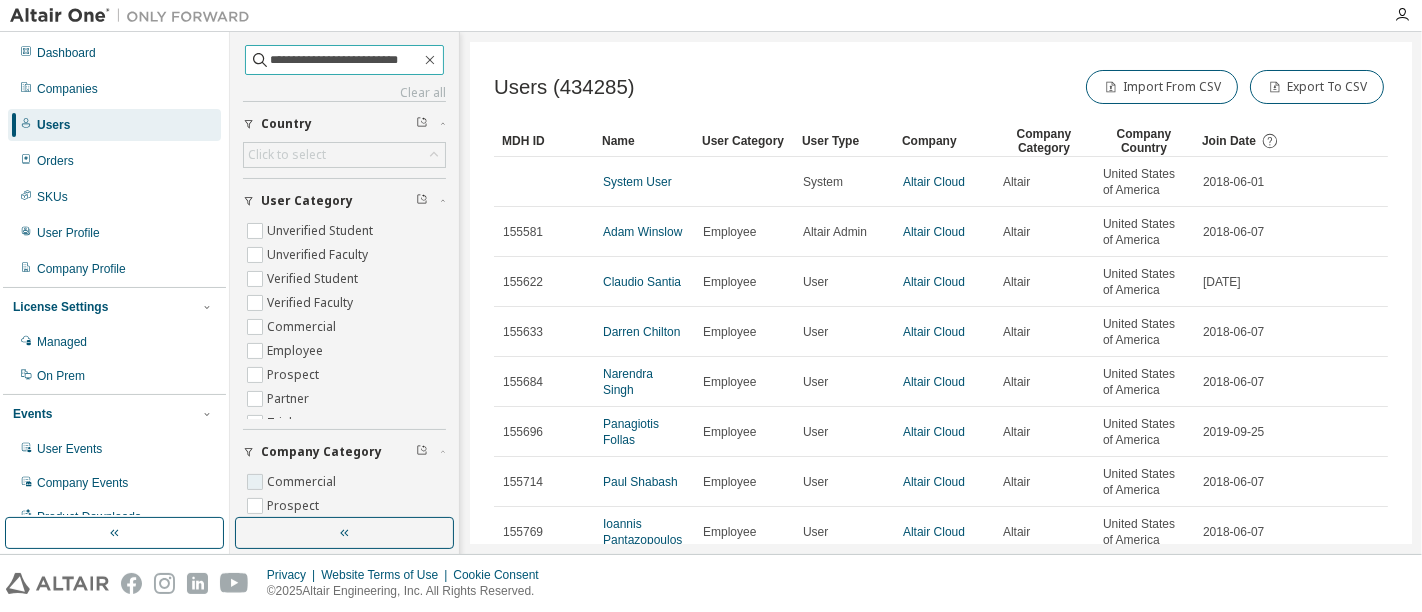 type on "**********" 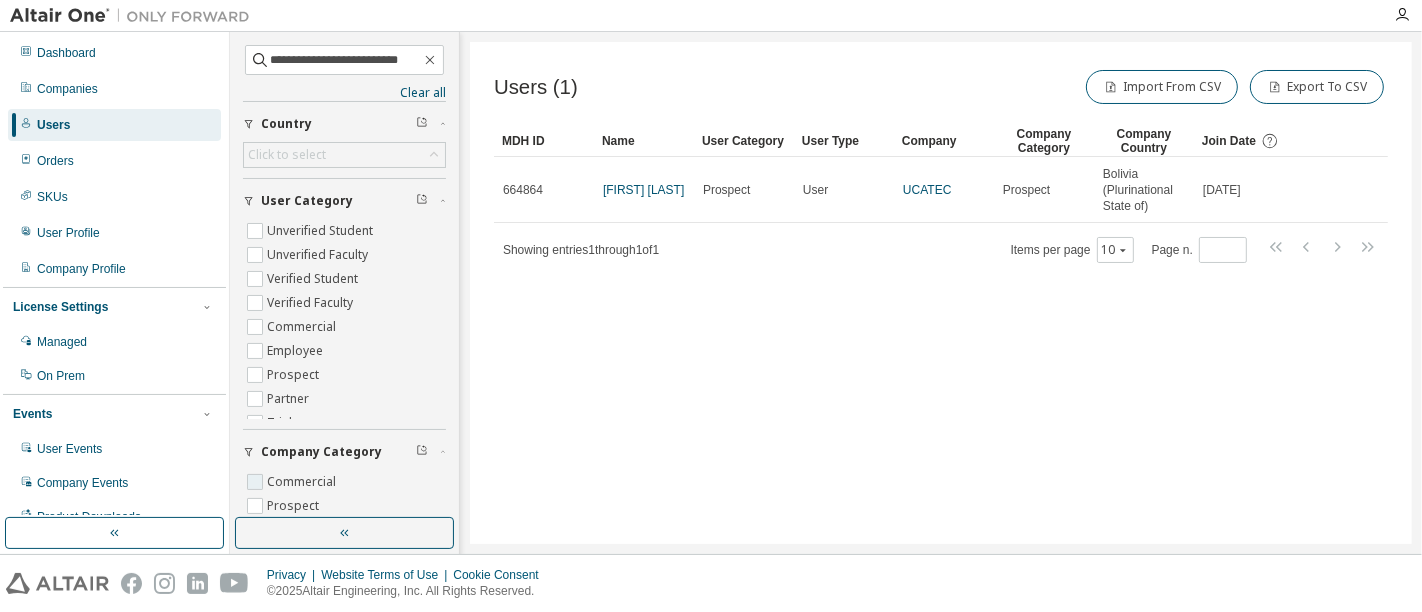 scroll, scrollTop: 0, scrollLeft: 0, axis: both 